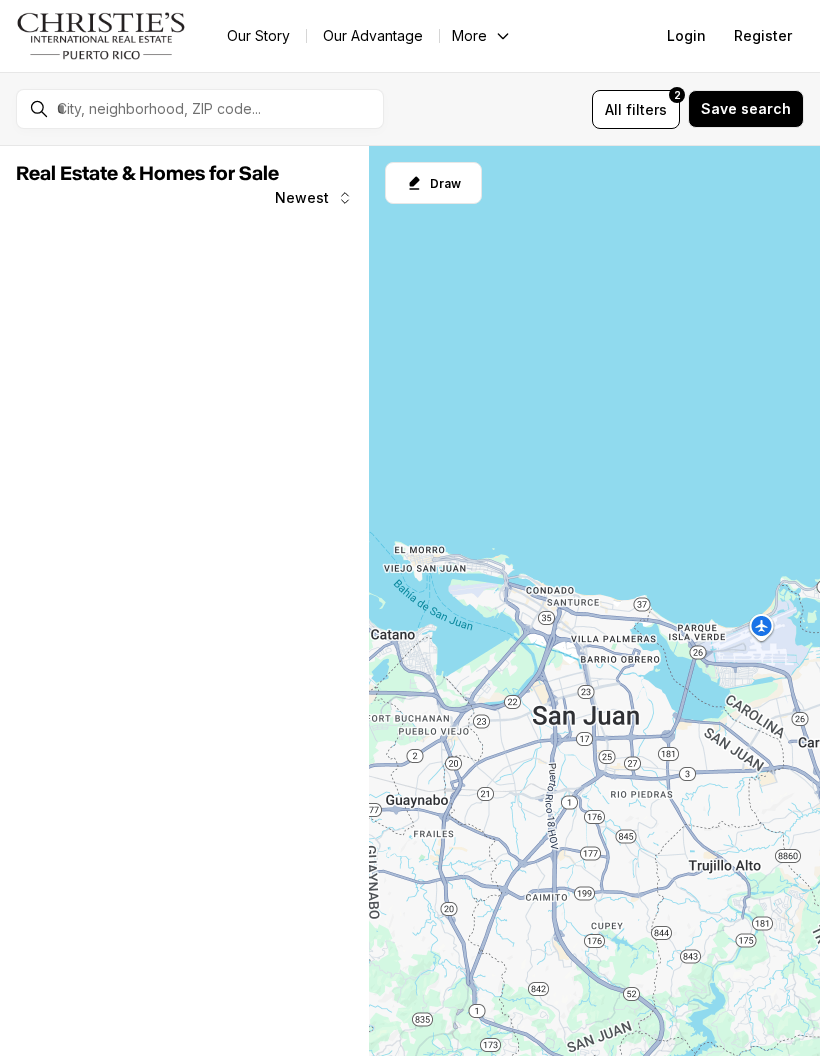 scroll, scrollTop: 0, scrollLeft: 0, axis: both 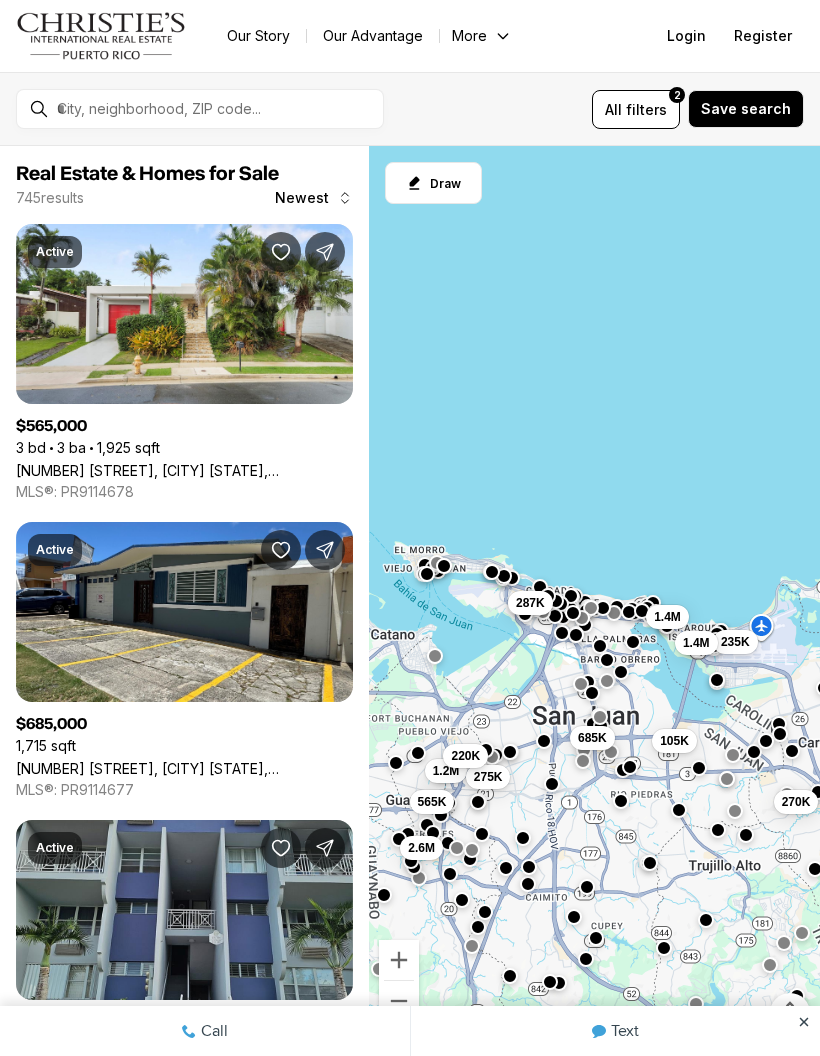click on "filters" at bounding box center (646, 109) 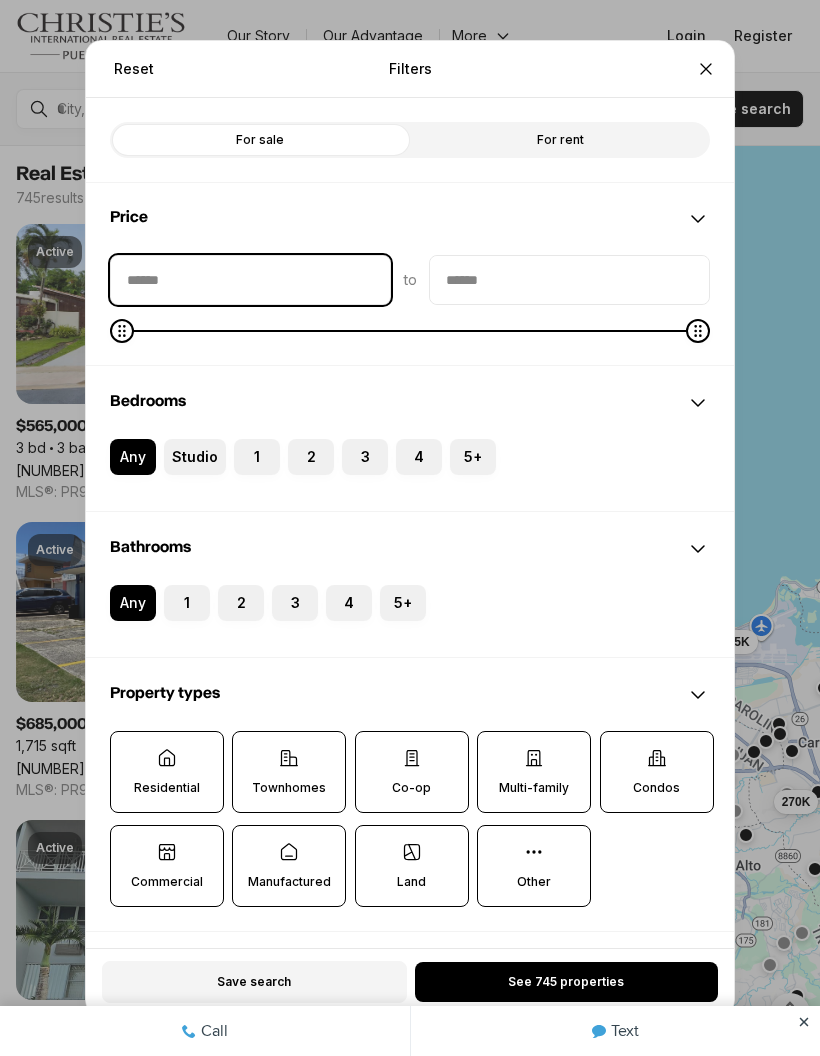 click at bounding box center (250, 280) 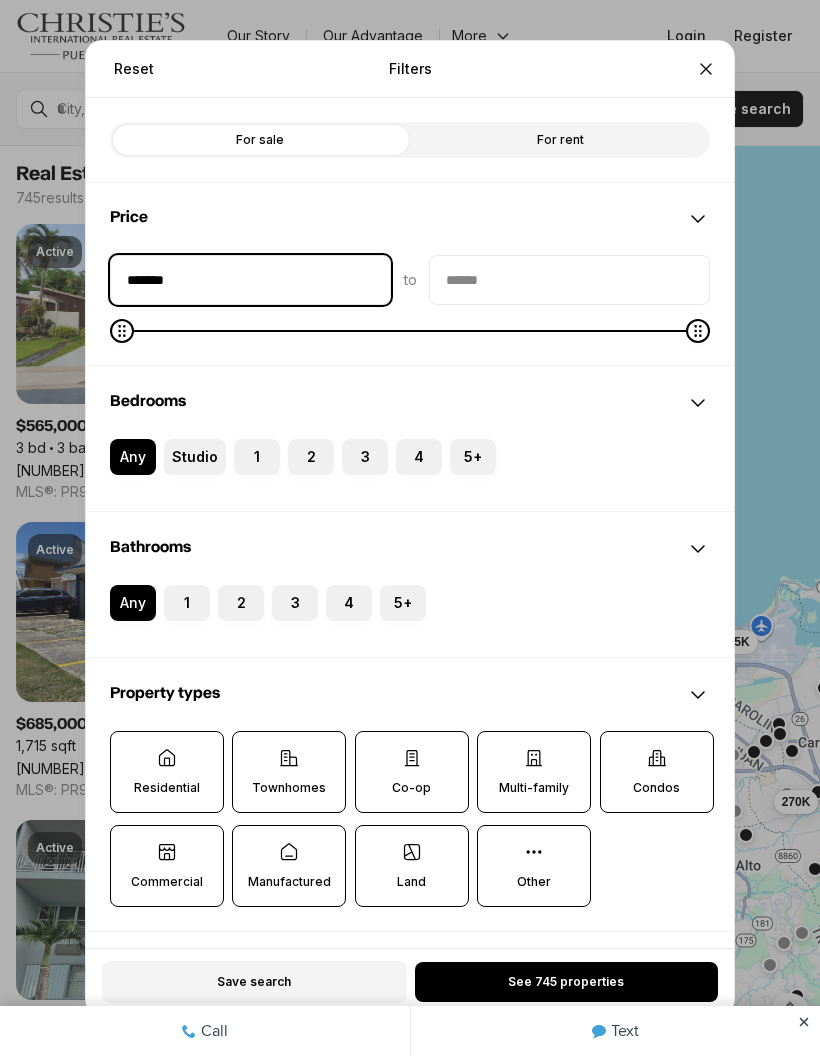 type on "******" 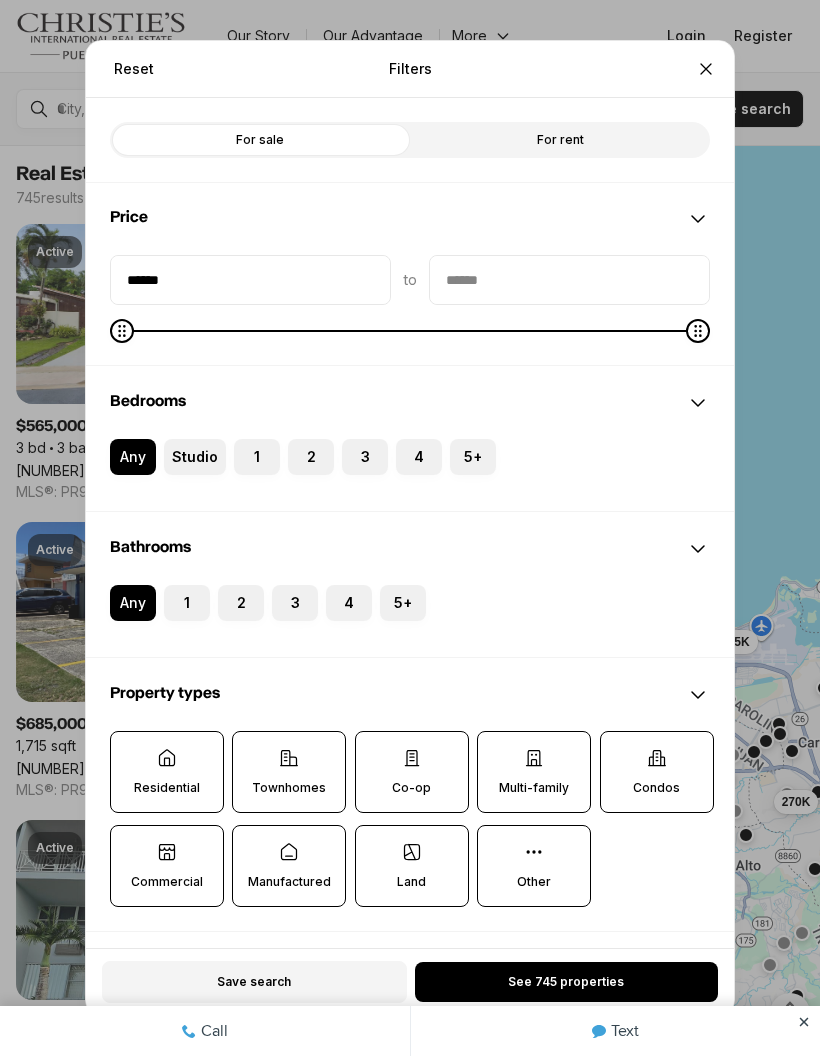 click at bounding box center [569, 280] 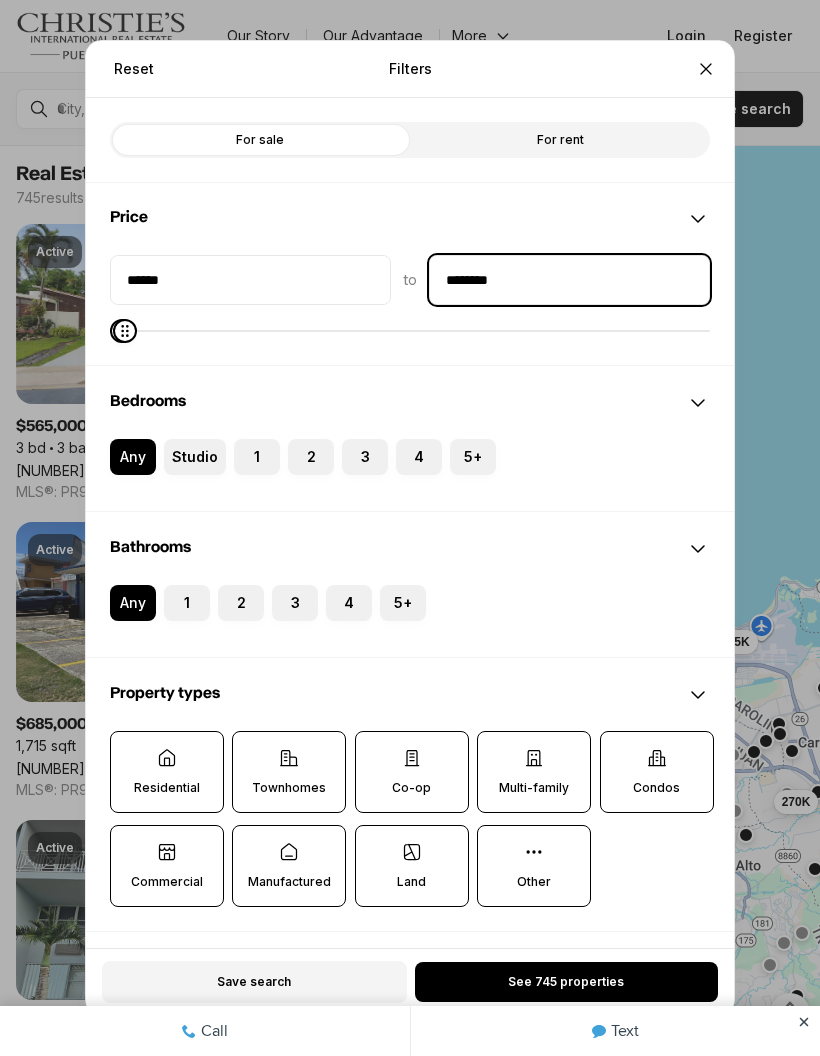 type on "*******" 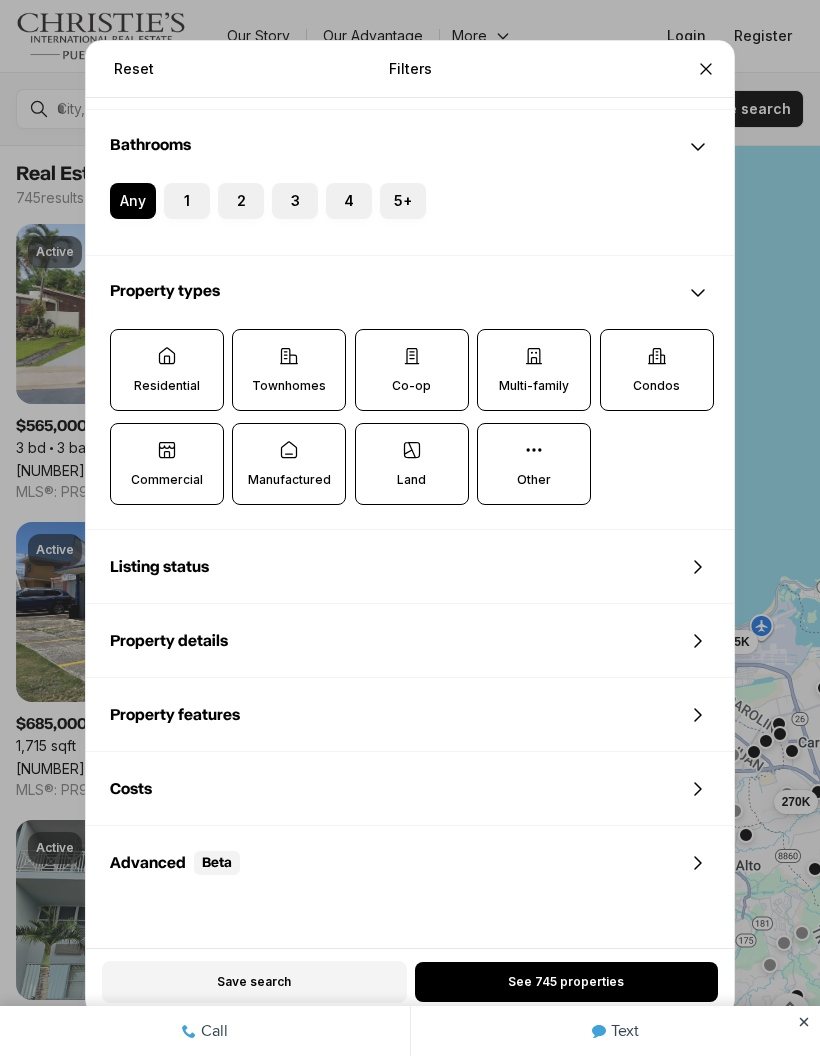 scroll, scrollTop: 401, scrollLeft: 0, axis: vertical 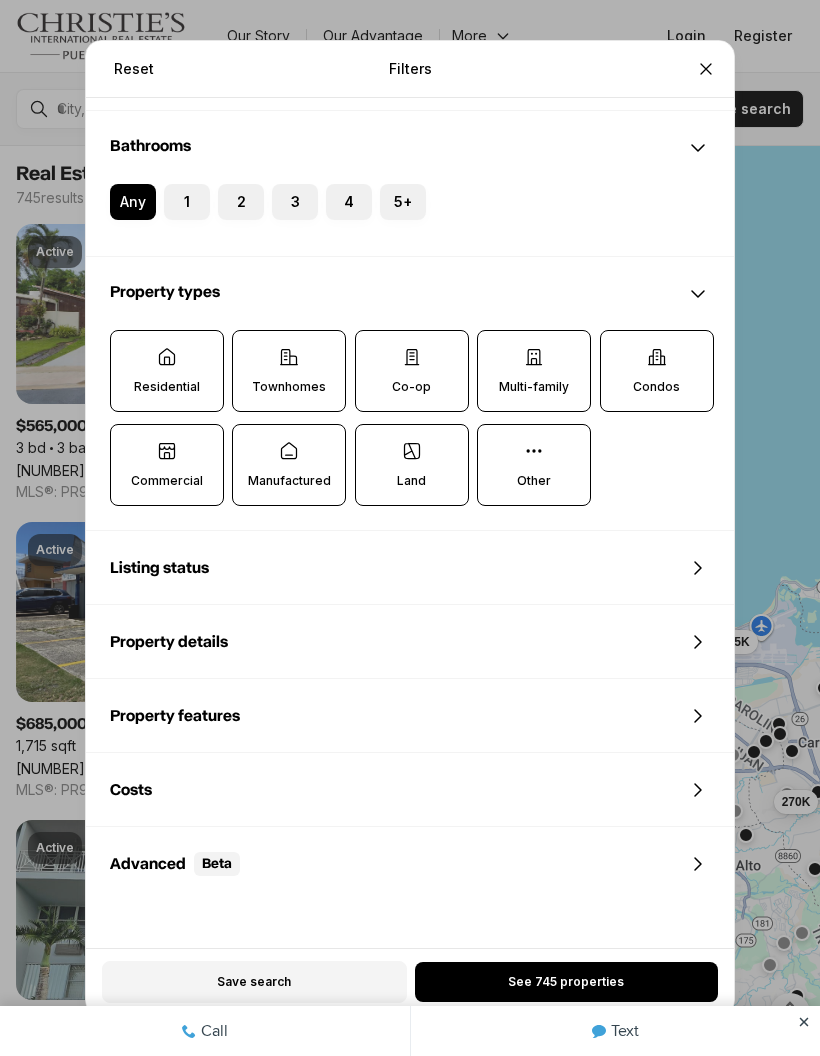 click on "Property types" at bounding box center [410, 294] 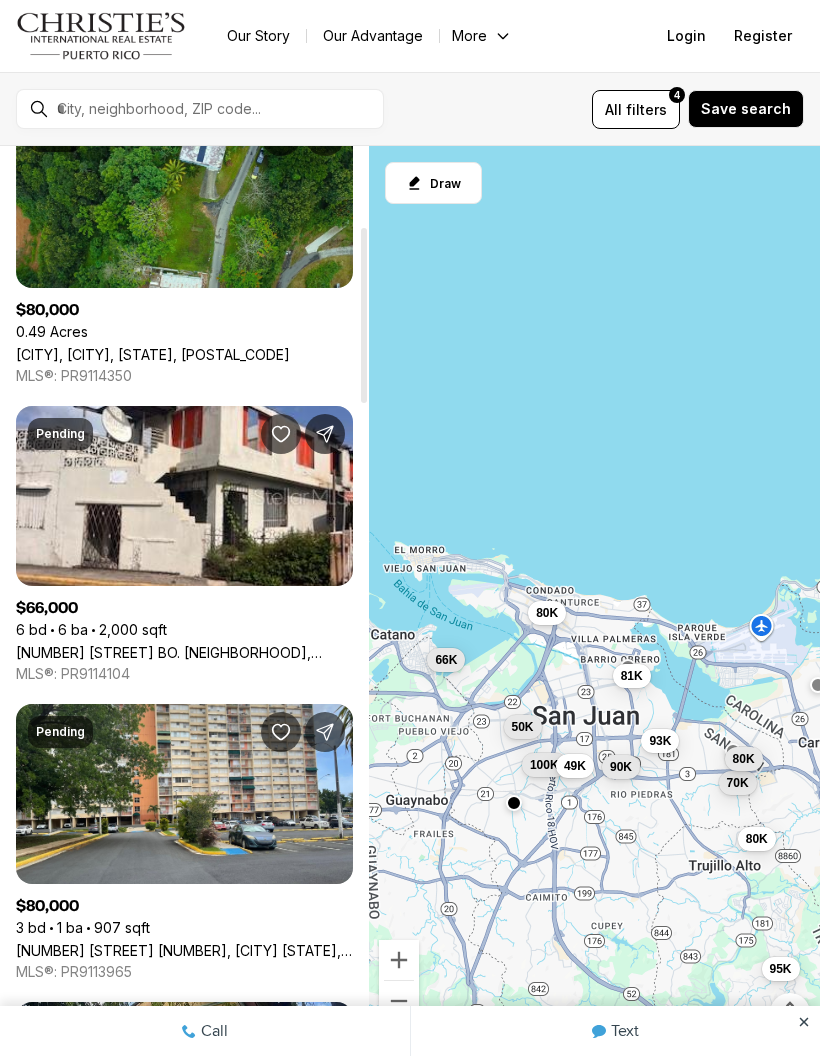 scroll, scrollTop: 421, scrollLeft: 0, axis: vertical 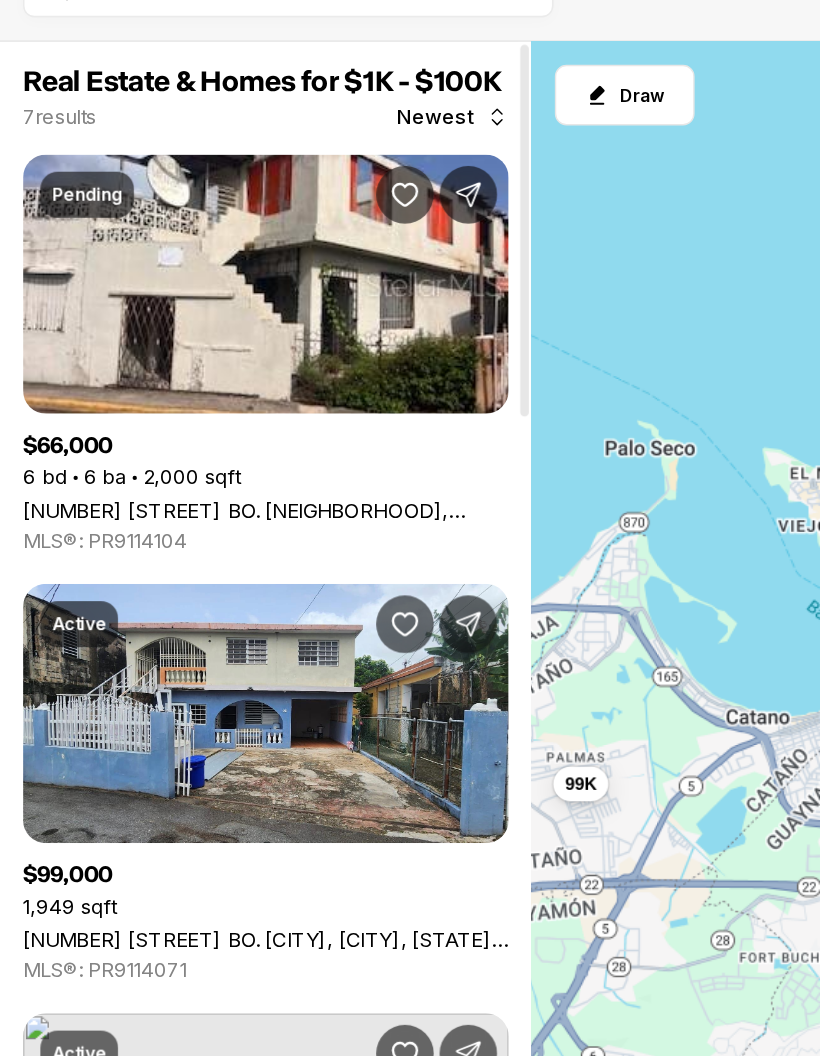 click on "28 Calle Diego BO. AMELIA, GUAYNABO PR, 00965" at bounding box center [184, 470] 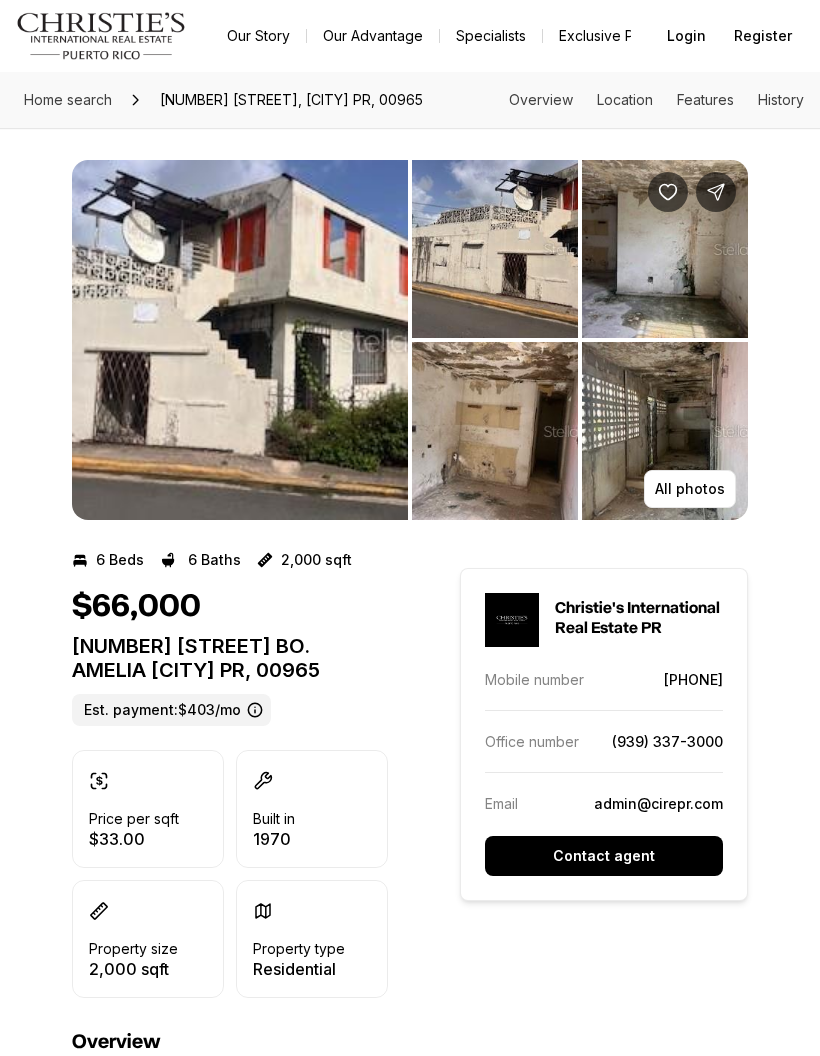 scroll, scrollTop: 0, scrollLeft: 0, axis: both 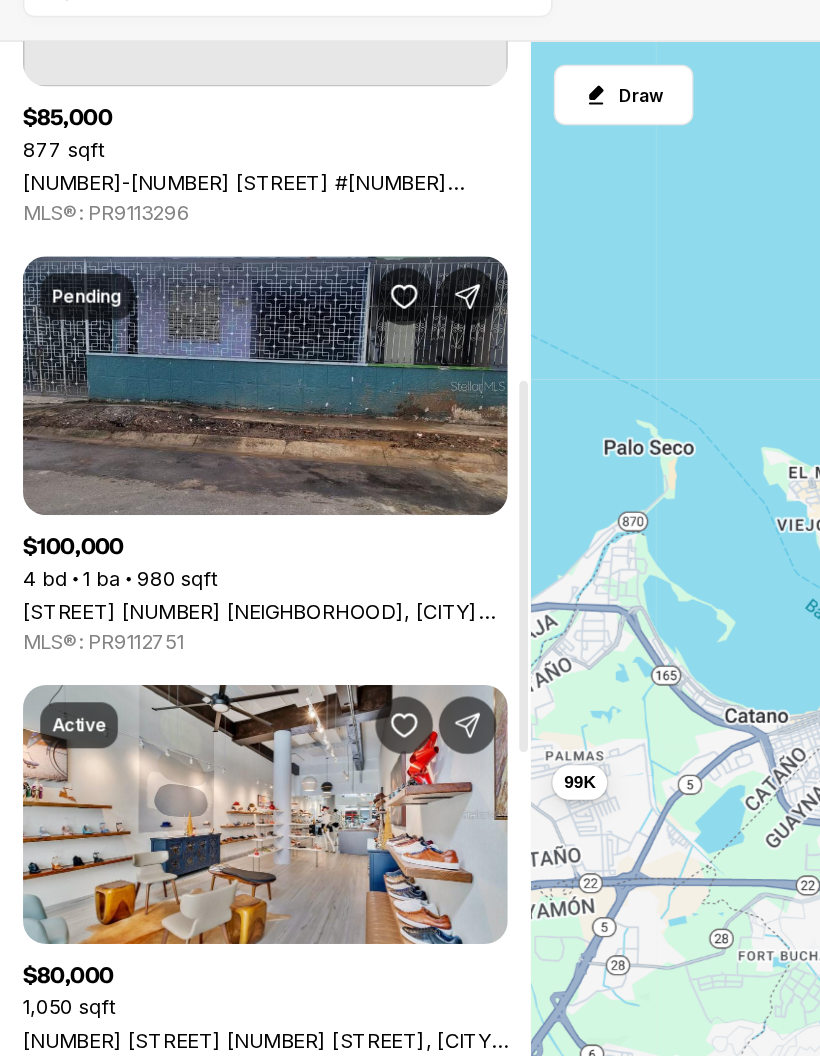 click on "[STREET] [NUMBER] [URBANIZATION], [CITY] [STATE], [POSTAL_CODE]" at bounding box center (184, 541) 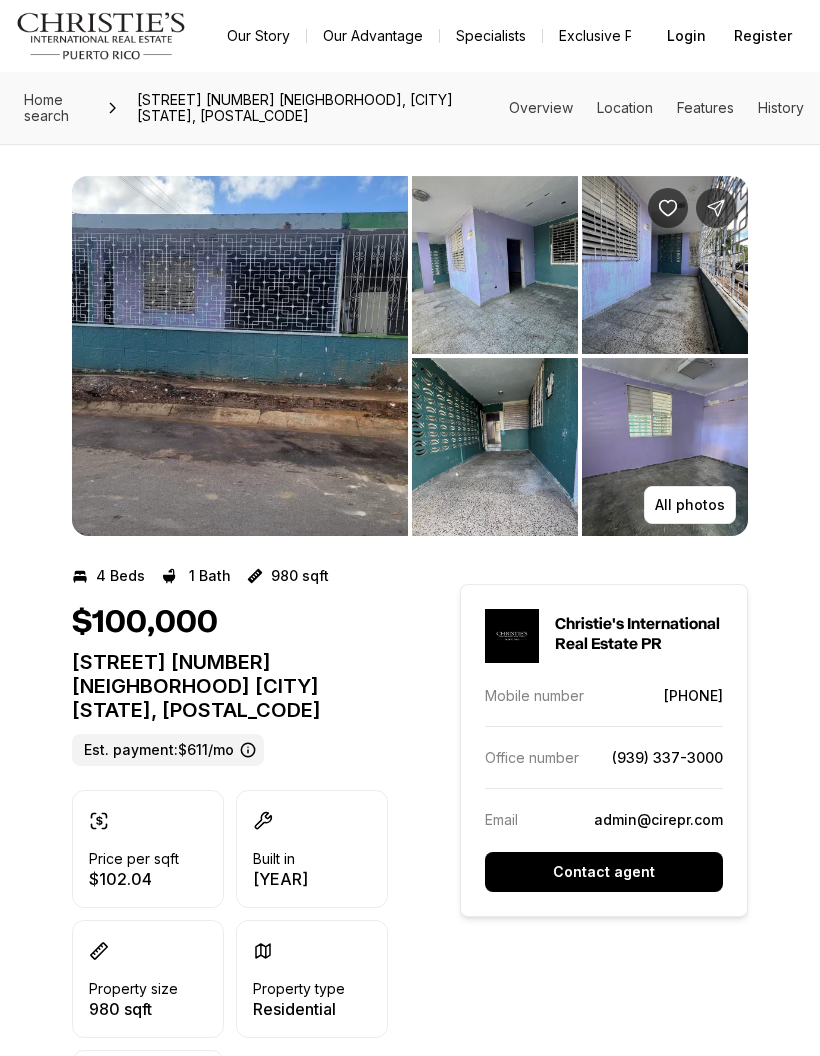 scroll, scrollTop: 0, scrollLeft: 0, axis: both 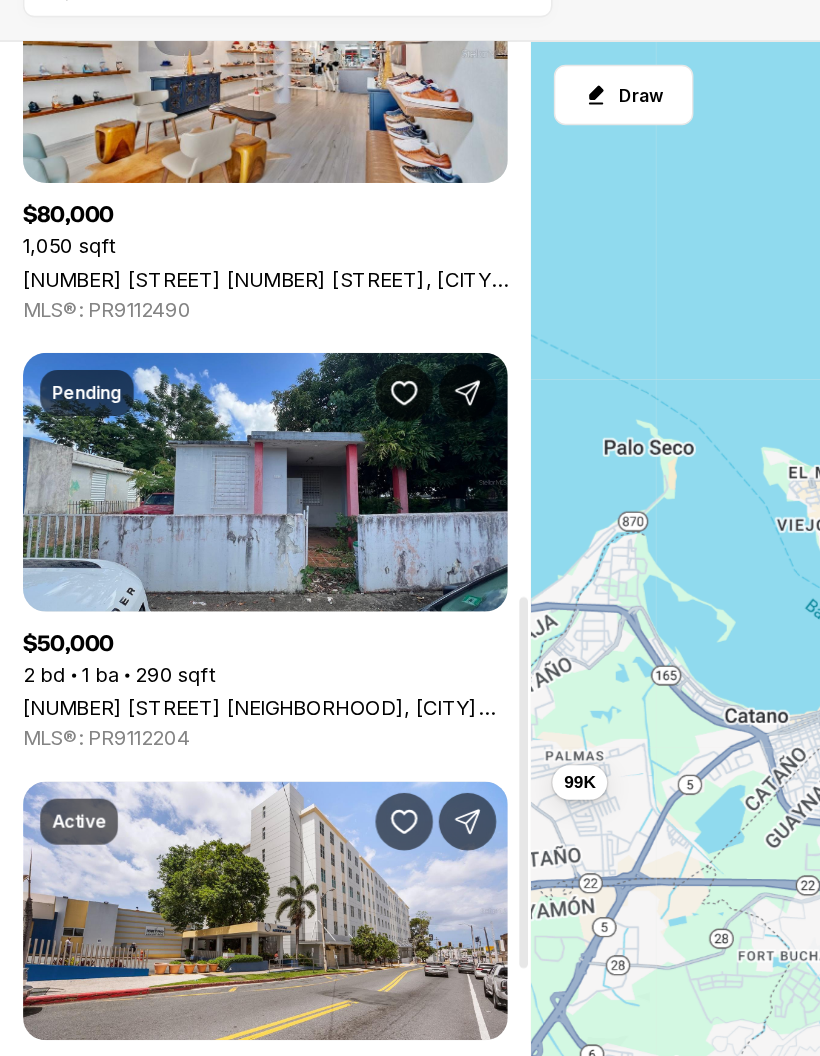 click on "[NUMBER] [STREET] [BUILDING_NAME] #[UNIT_NUMBER], [CITY] [STATE], [POSTAL_CODE]" at bounding box center [184, 906] 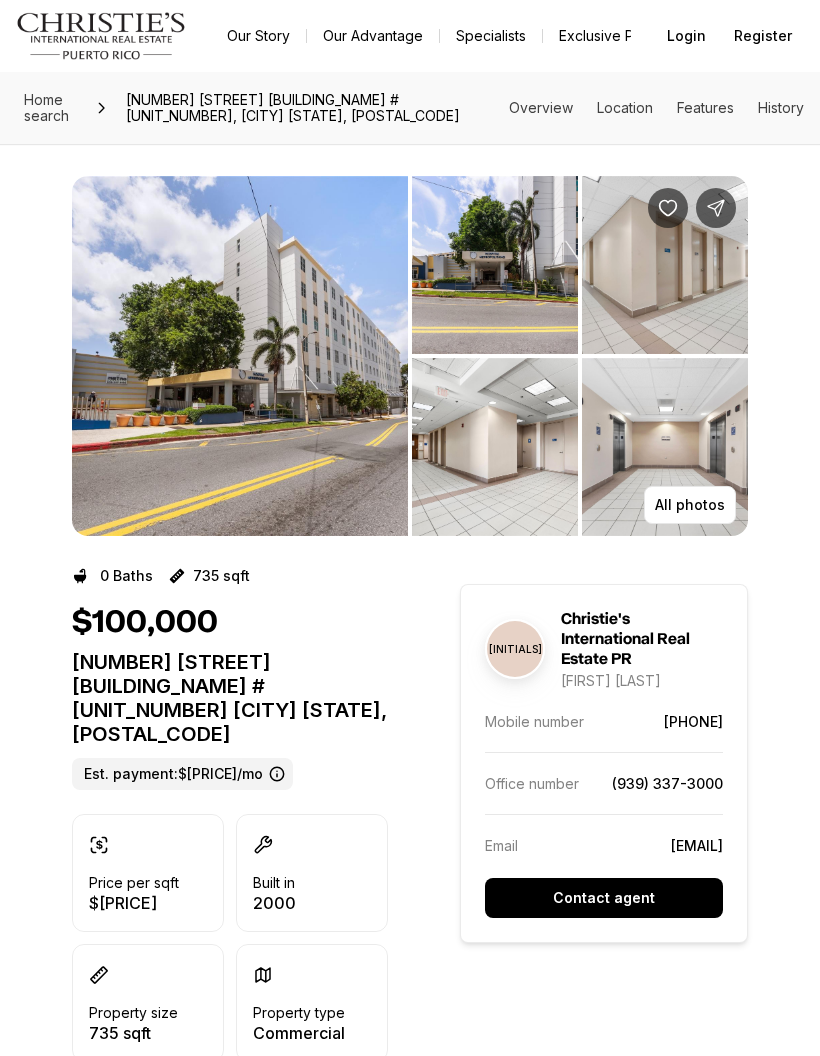 scroll, scrollTop: 0, scrollLeft: 0, axis: both 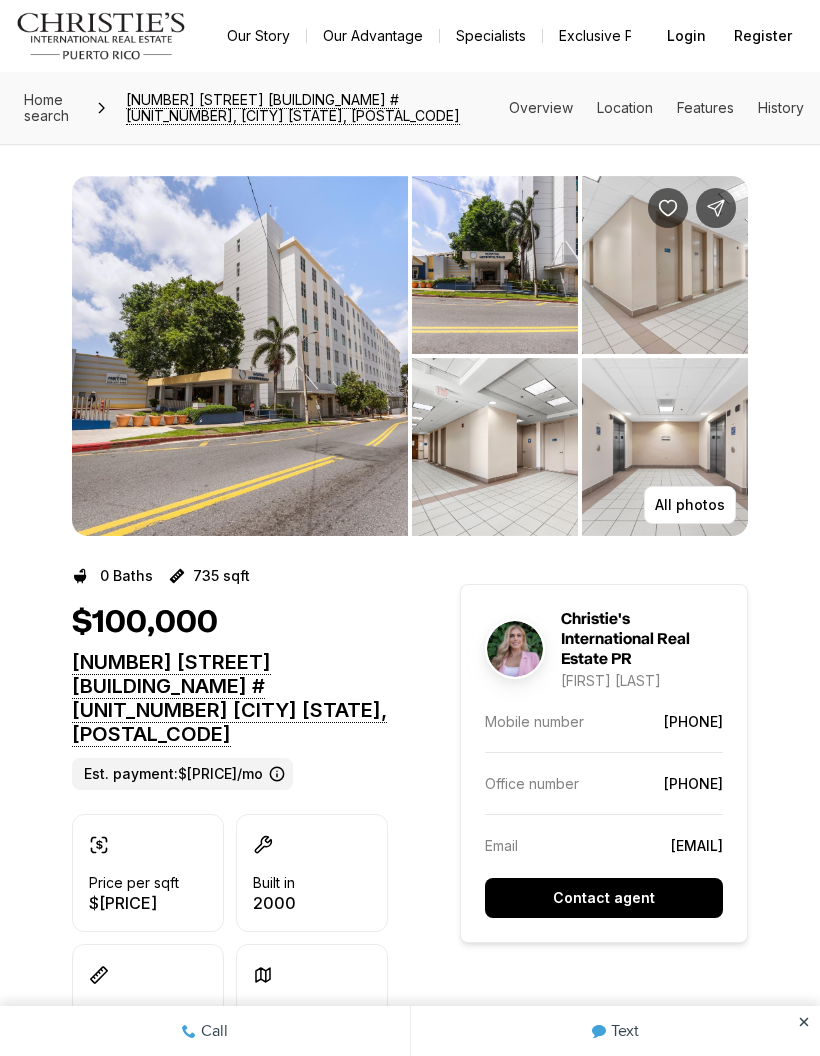 click at bounding box center (495, 265) 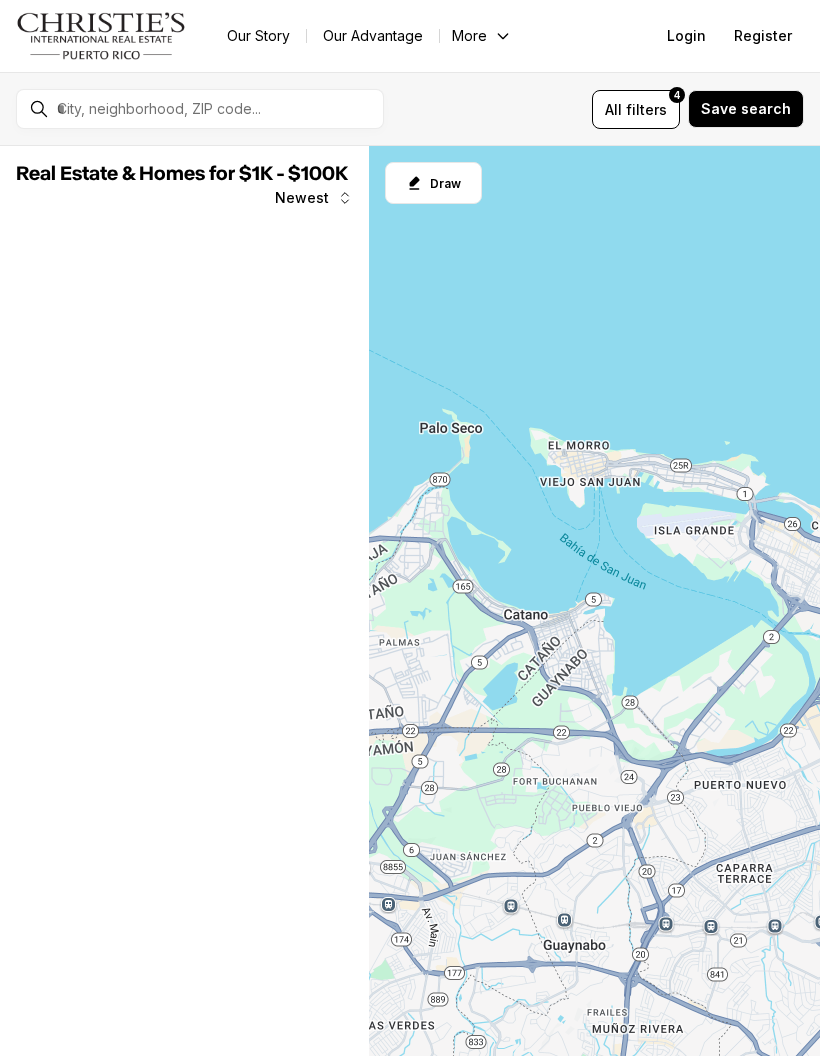 scroll, scrollTop: 0, scrollLeft: 0, axis: both 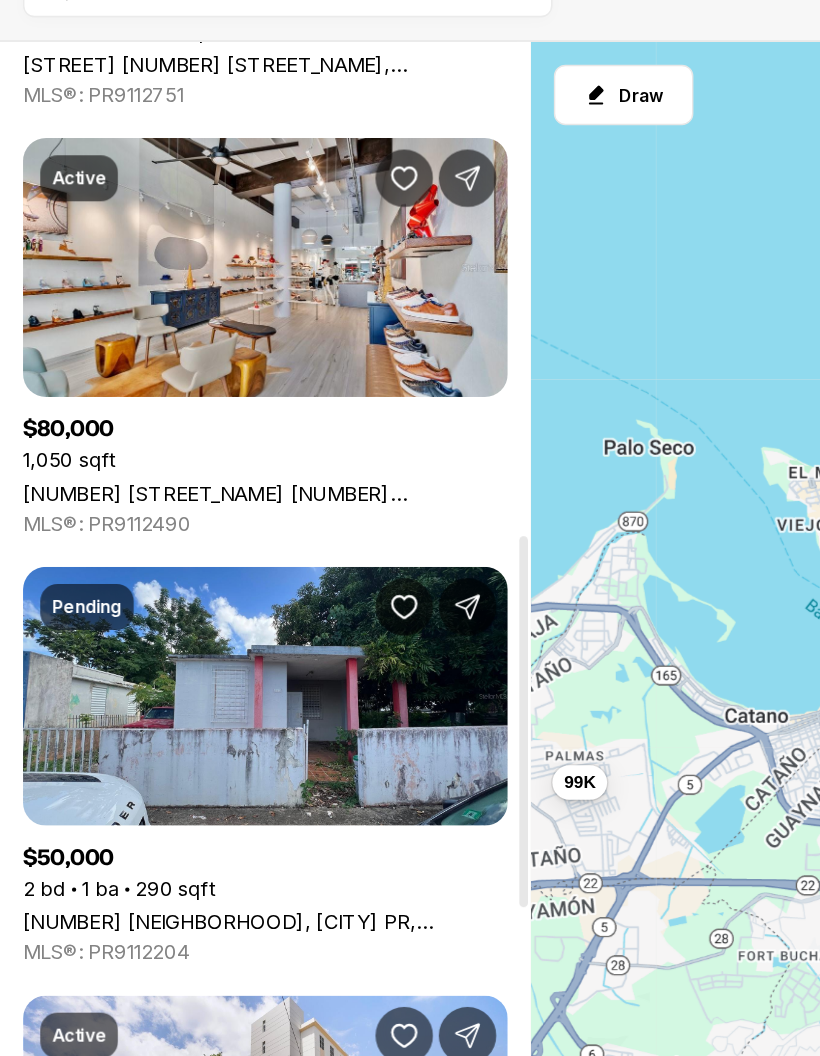 click on "[NUMBER] [STREET], [CITY] [STATE], [POSTAL_CODE]" at bounding box center (184, 459) 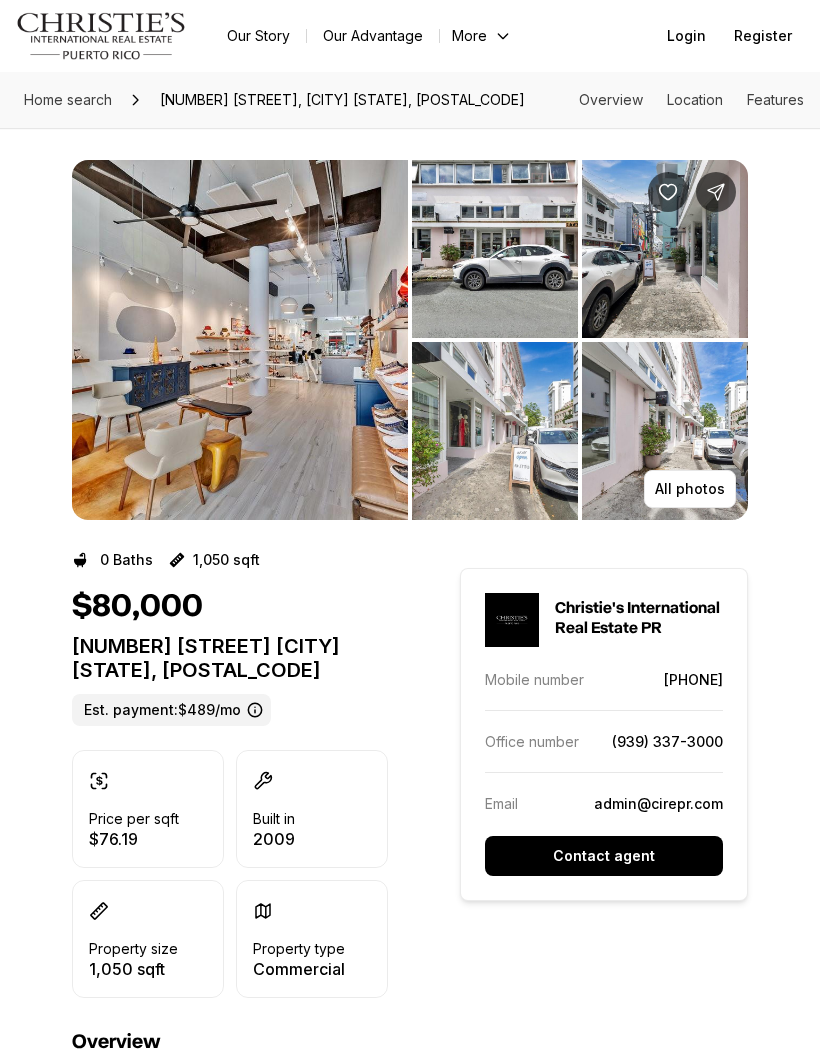 scroll, scrollTop: 0, scrollLeft: 0, axis: both 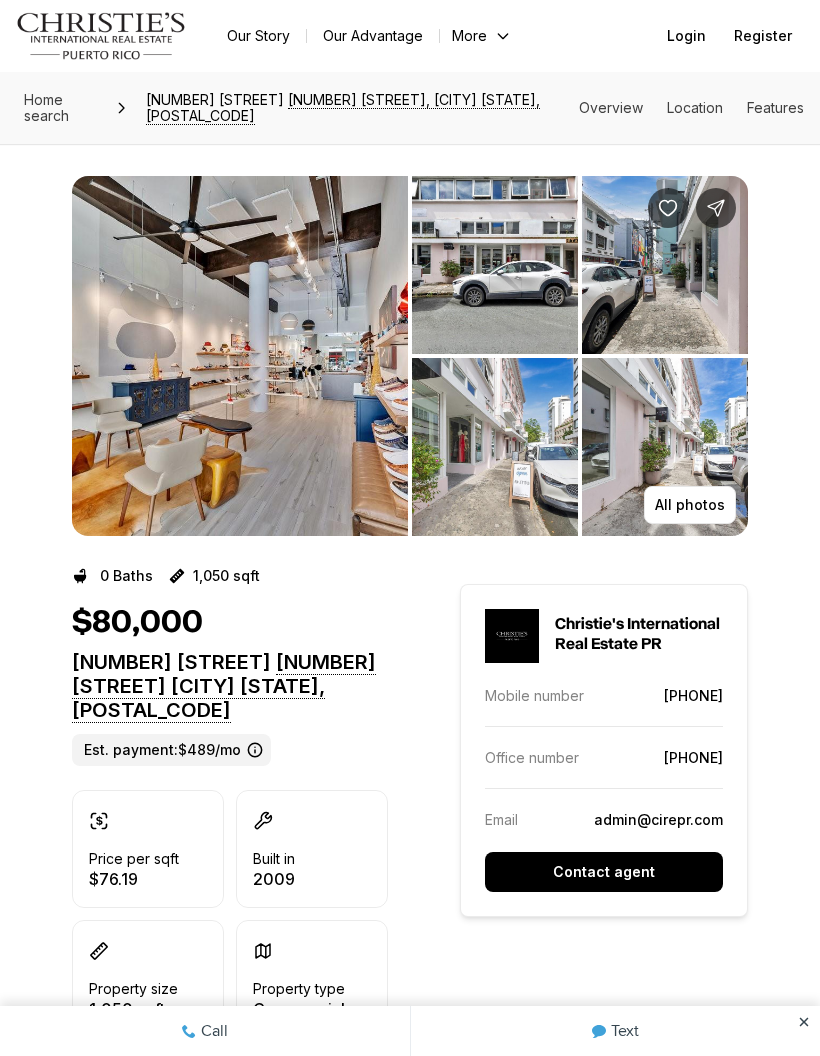 click at bounding box center (240, 356) 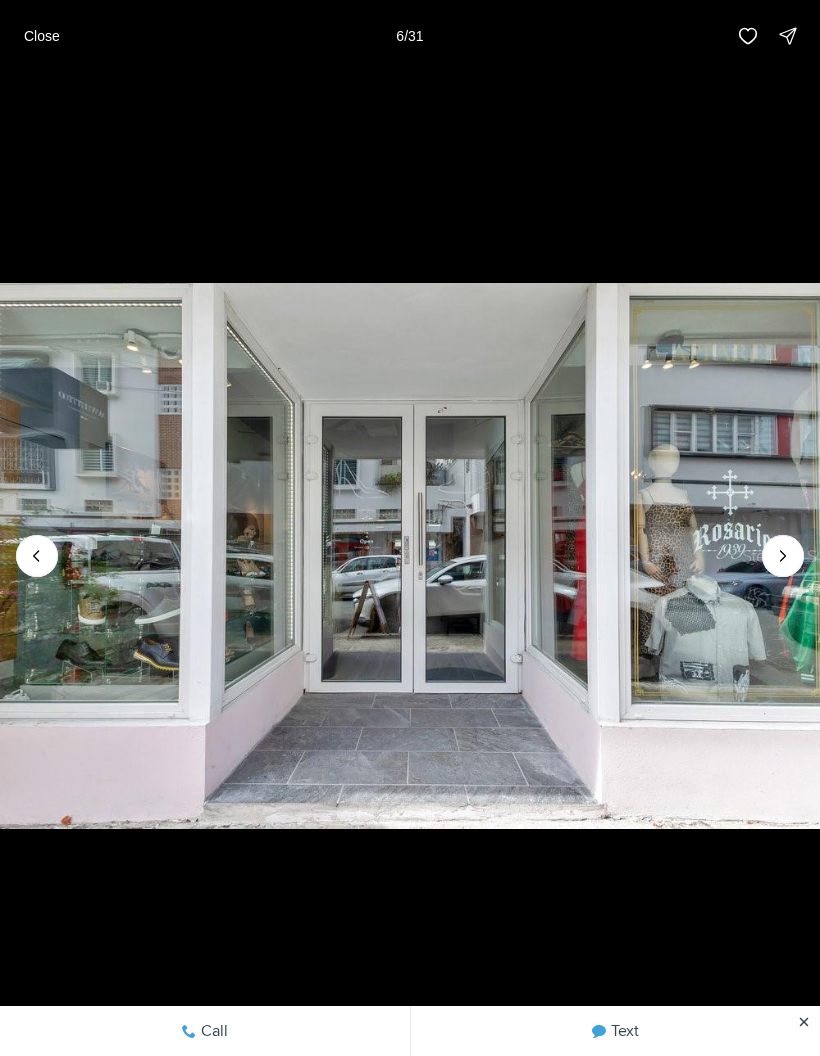 click at bounding box center [410, 556] 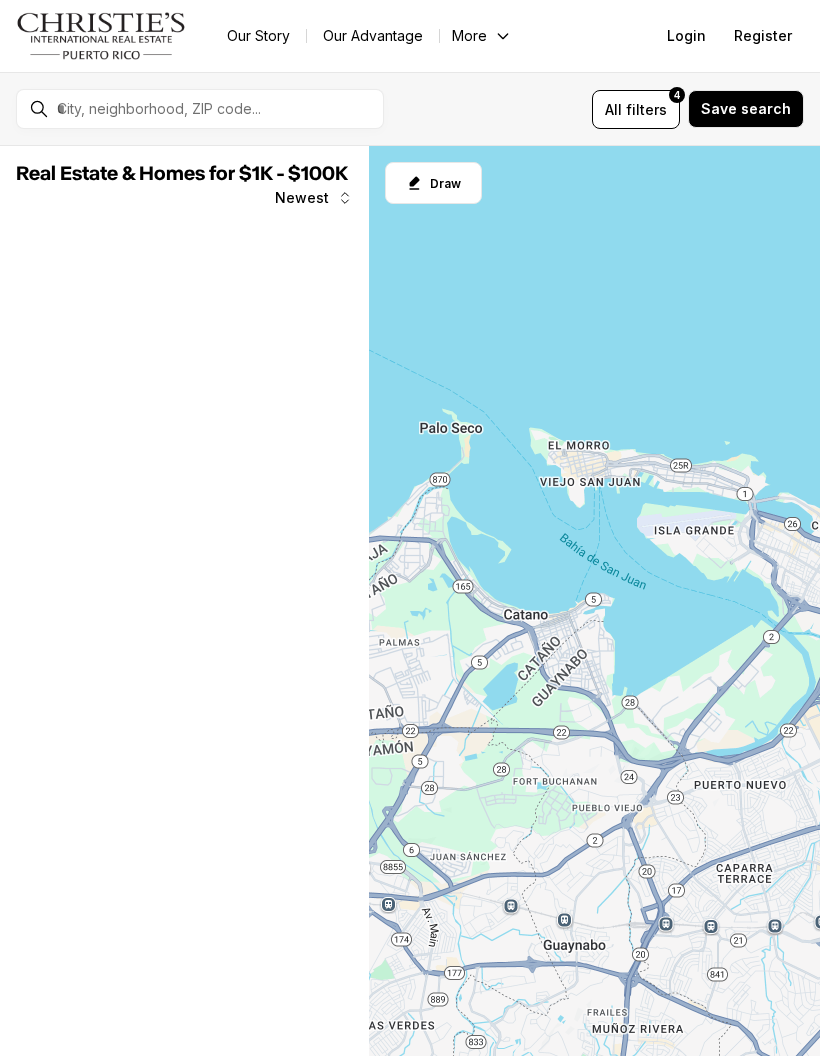 scroll, scrollTop: 117, scrollLeft: 0, axis: vertical 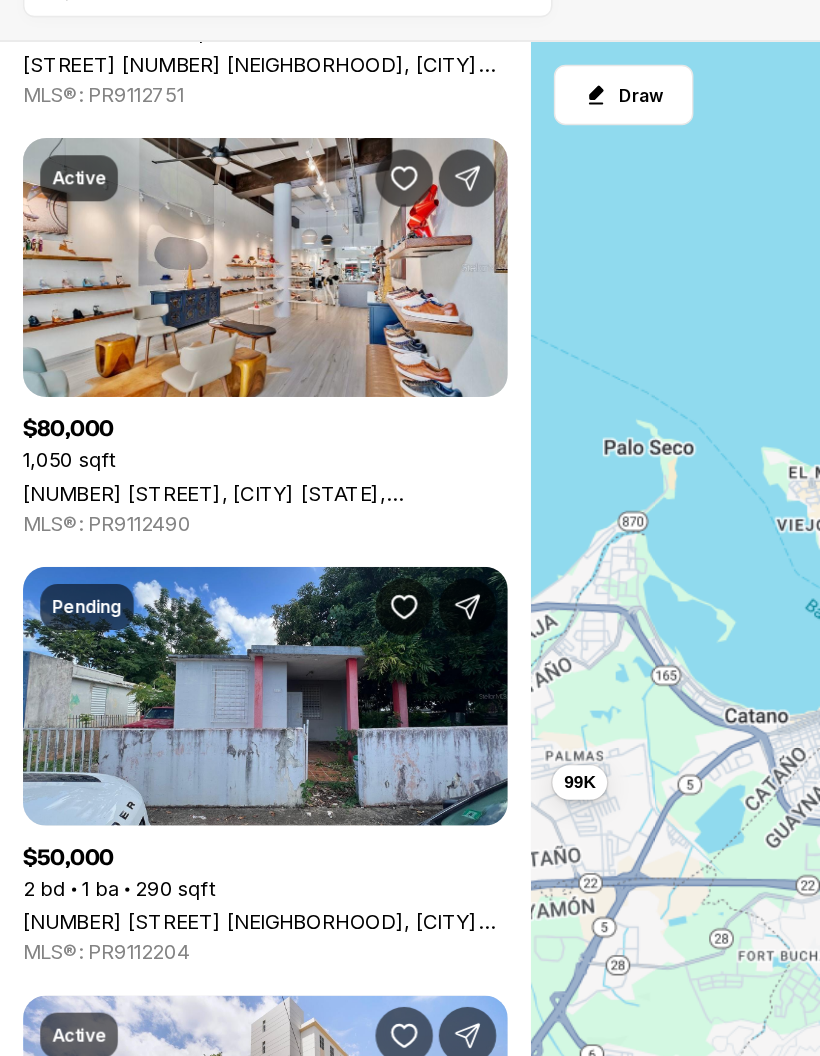 click on "7 CD URB. PUERTO NUEVO, SAN JUAN PR, 00920" at bounding box center (184, 757) 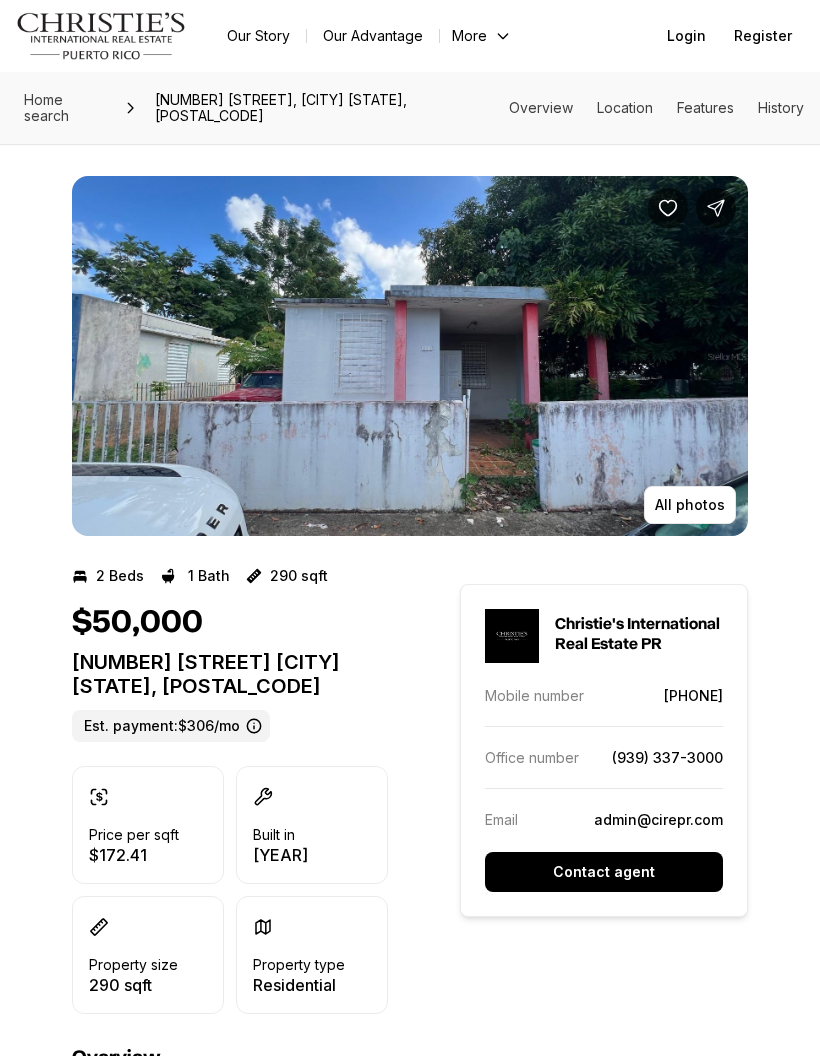 scroll, scrollTop: 0, scrollLeft: 0, axis: both 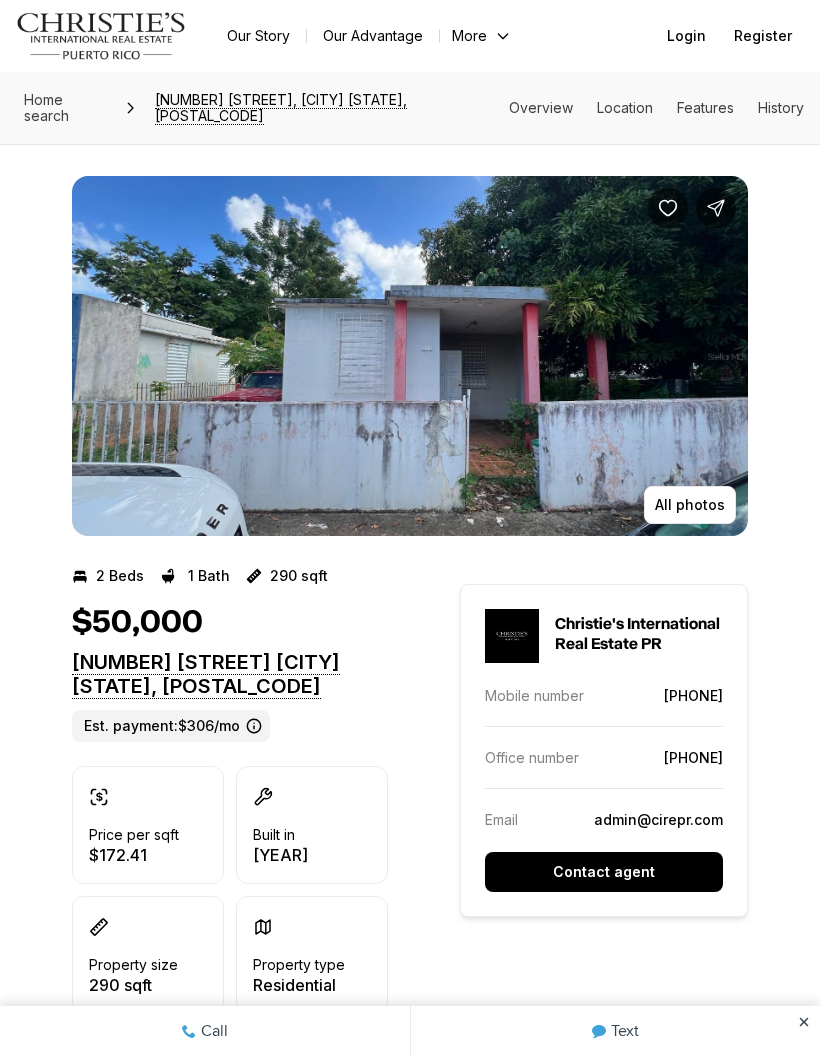 click on "All photos" at bounding box center [690, 505] 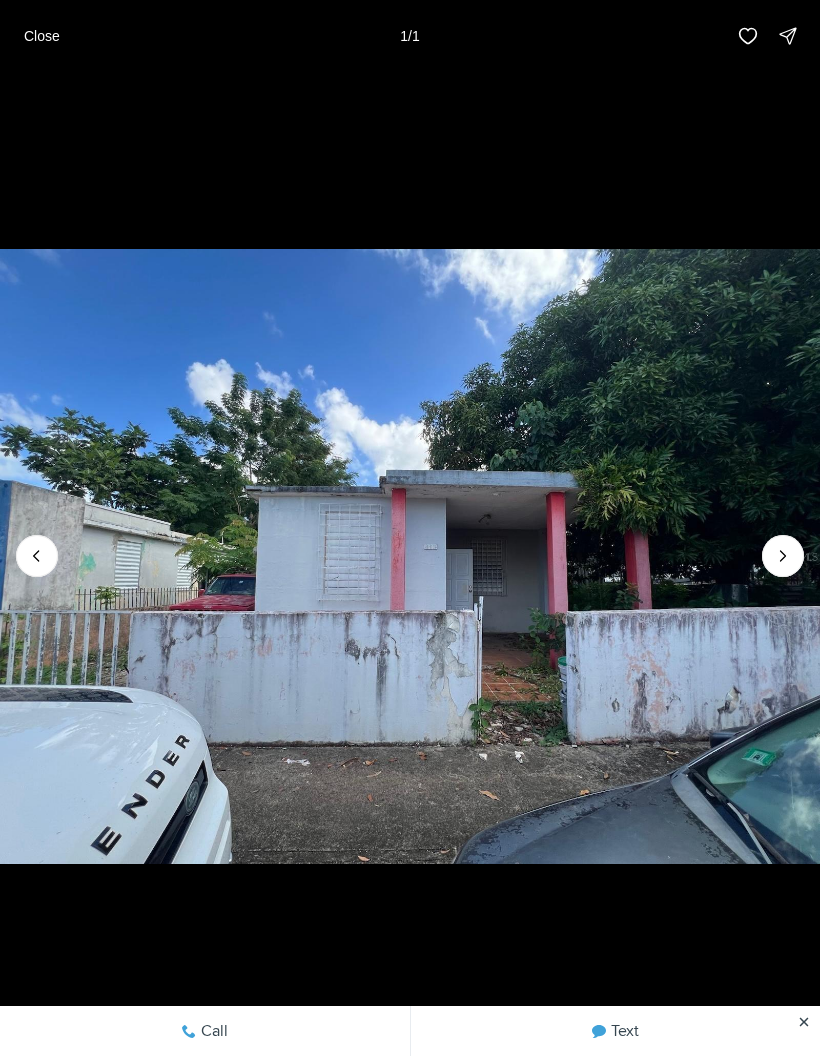 click on "Close" at bounding box center [42, 36] 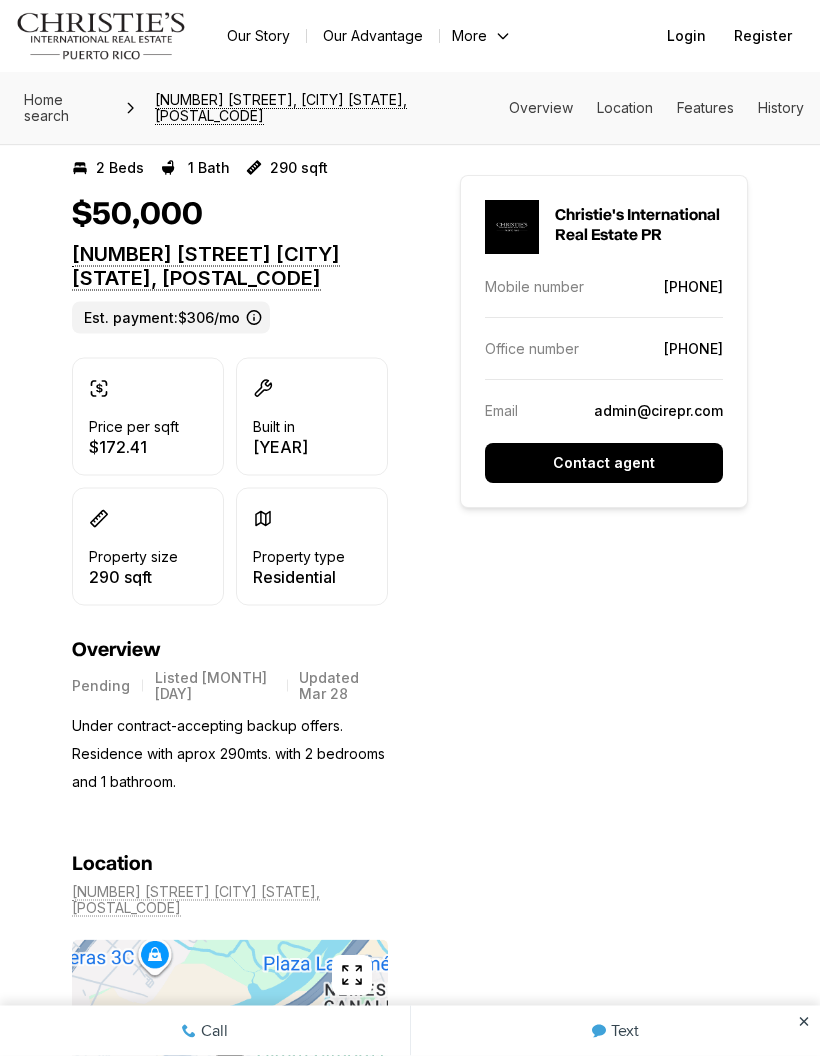 scroll, scrollTop: 311, scrollLeft: 0, axis: vertical 